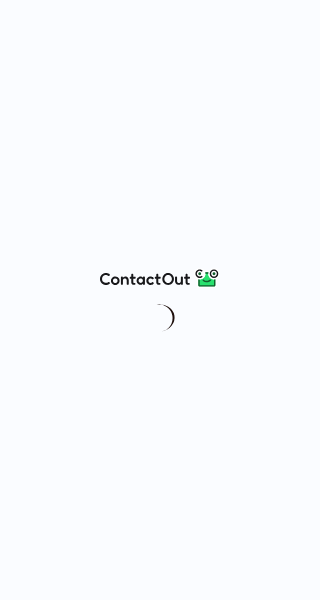 scroll, scrollTop: 0, scrollLeft: 0, axis: both 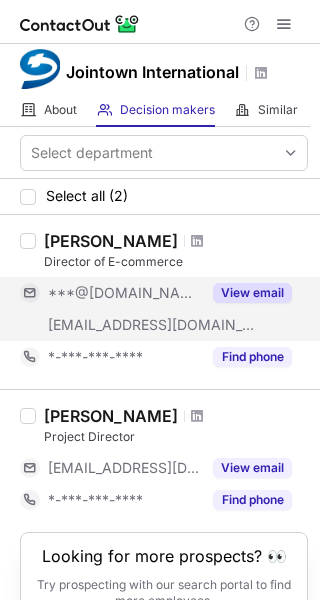 click on "View email" at bounding box center (252, 293) 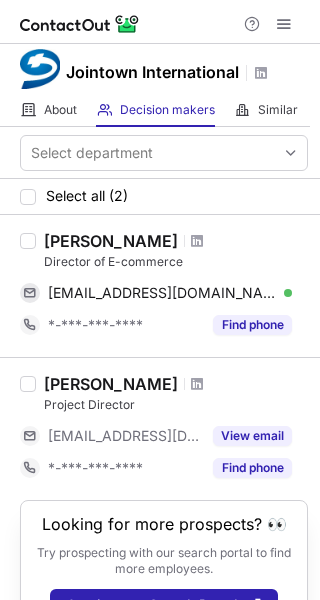 click on "Director of E-commerce" at bounding box center [176, 262] 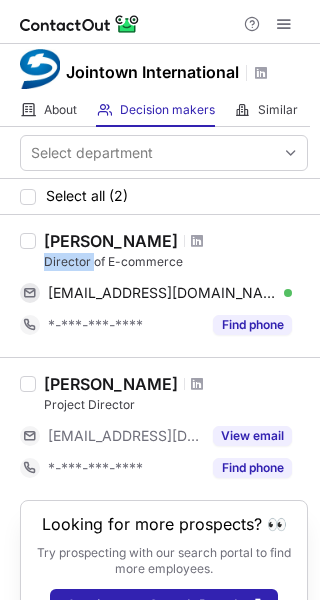 click on "Director of E-commerce" at bounding box center [176, 262] 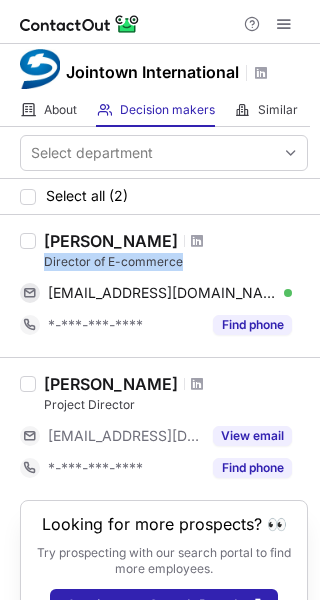 click on "Director of E-commerce" at bounding box center [176, 262] 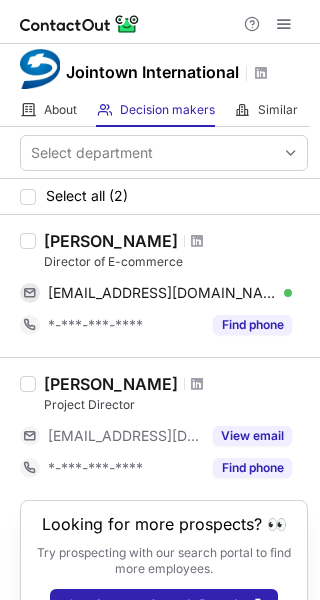 click on "[PERSON_NAME]" at bounding box center (111, 241) 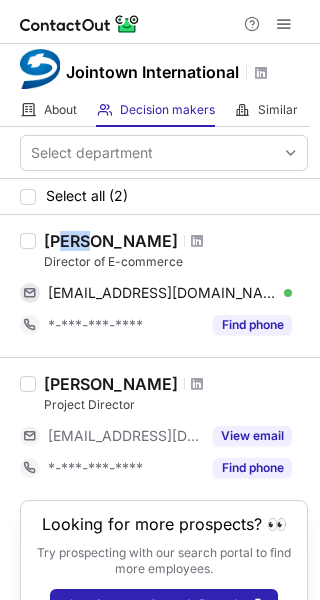 click on "[PERSON_NAME]" at bounding box center [111, 241] 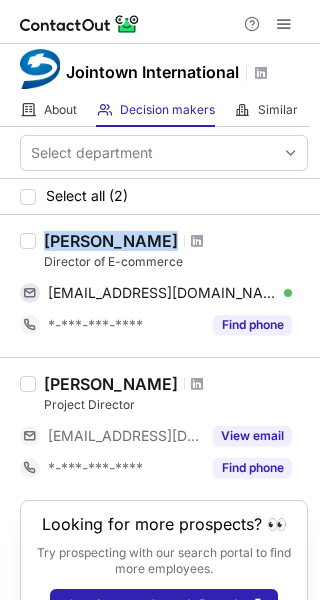 click on "D Lee" at bounding box center (111, 241) 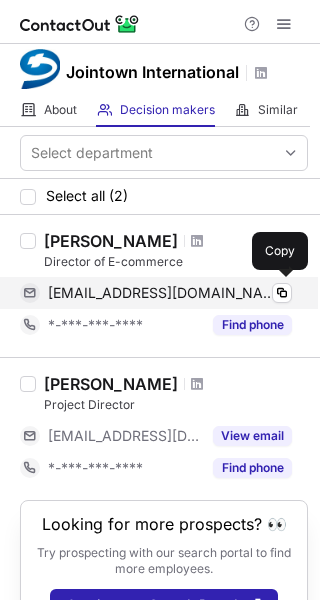click on "yantongtech@gmail.com" at bounding box center (162, 293) 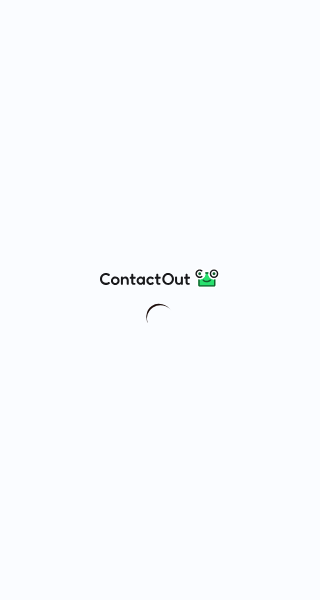 scroll, scrollTop: 0, scrollLeft: 0, axis: both 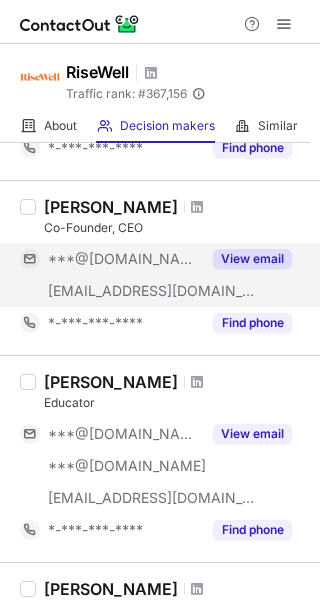 click on "View email" at bounding box center [252, 259] 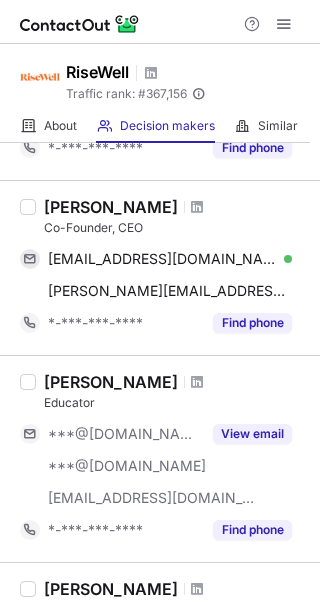 click on "Co-Founder, CEO" at bounding box center (176, 228) 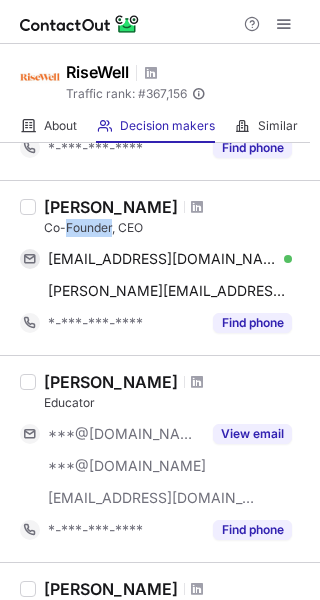 click on "Co-Founder, CEO" at bounding box center [176, 228] 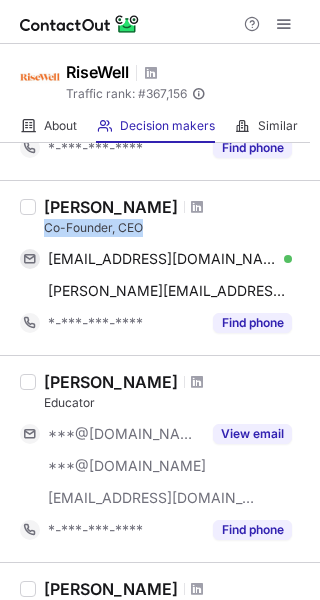 click on "Co-Founder, CEO" at bounding box center [176, 228] 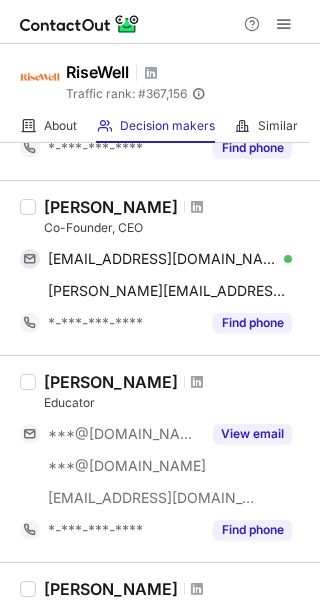 click on "John Estrada" at bounding box center (111, 207) 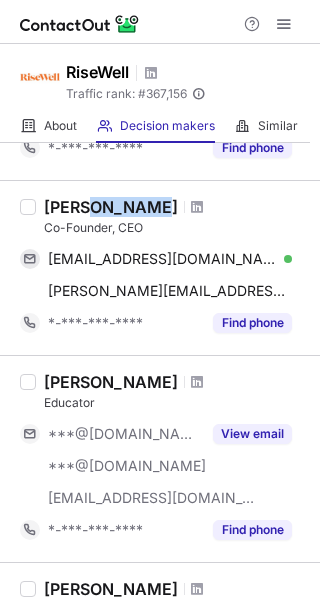 click on "John Estrada" at bounding box center [111, 207] 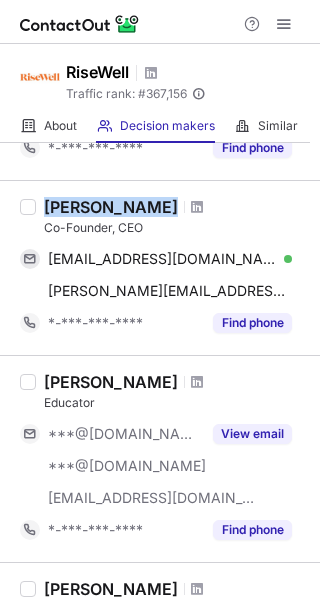 click on "John Estrada" at bounding box center (111, 207) 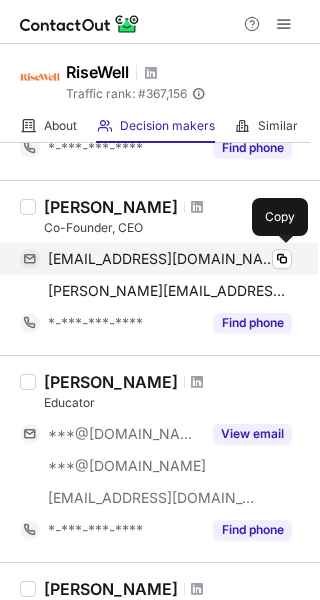 click on "johnhestrada@gmail.com" at bounding box center (162, 259) 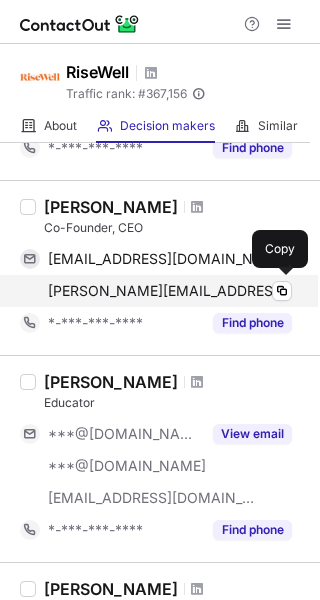 click on "john@risewell.com" at bounding box center [170, 291] 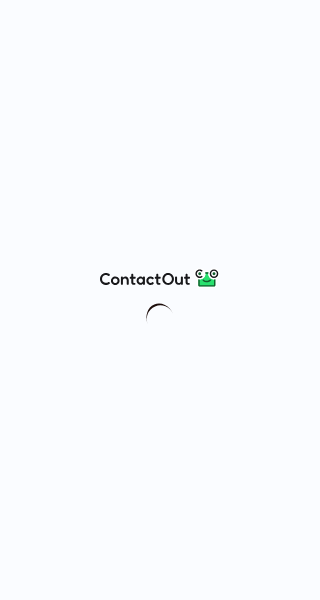 scroll, scrollTop: 0, scrollLeft: 0, axis: both 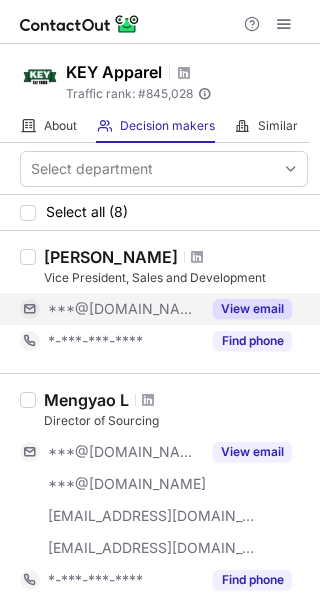 click on "View email" at bounding box center [252, 309] 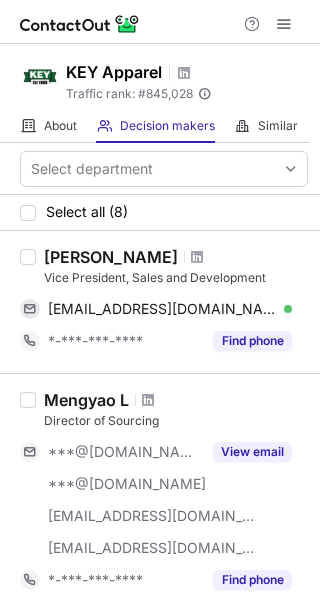 click on "Vice President, Sales and Development" at bounding box center (176, 278) 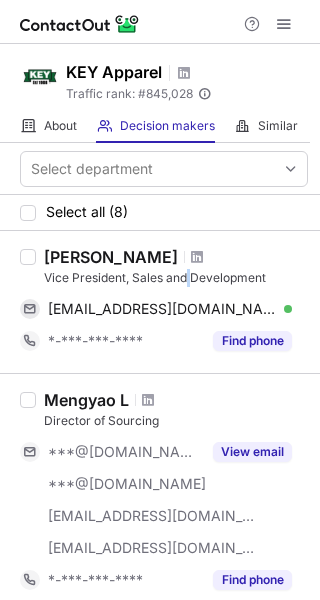 click on "Vice President, Sales and Development" at bounding box center (176, 278) 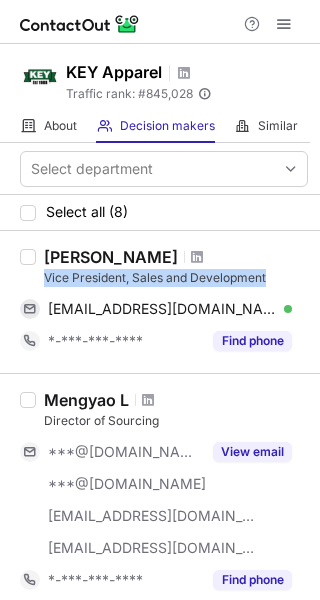 click on "Vice President, Sales and Development" at bounding box center (176, 278) 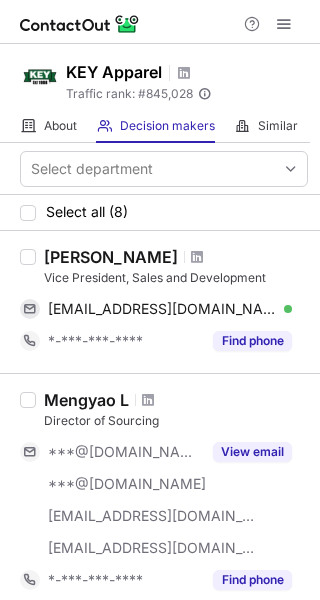 click on "Patrick French" at bounding box center (111, 257) 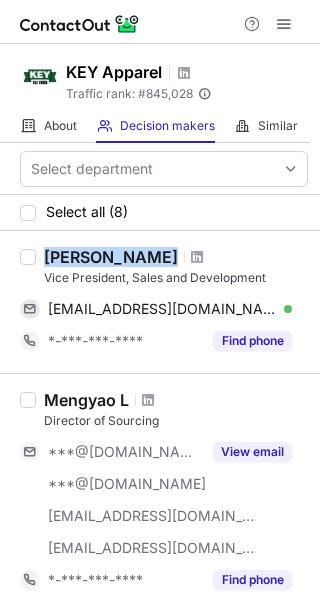 click on "Patrick French" at bounding box center [111, 257] 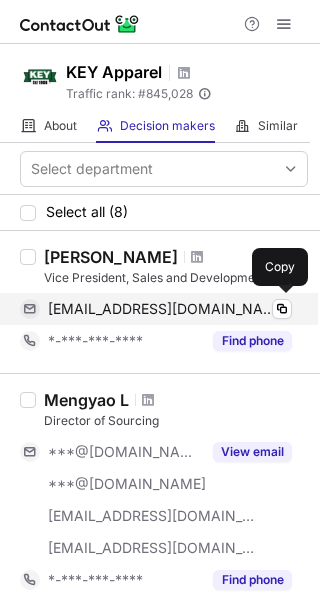 click on "pfrench07@gmail.com" at bounding box center [162, 309] 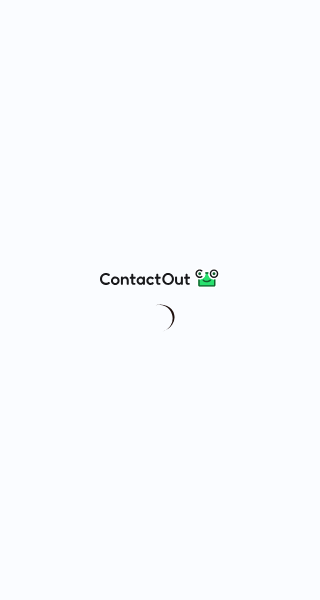 scroll, scrollTop: 0, scrollLeft: 0, axis: both 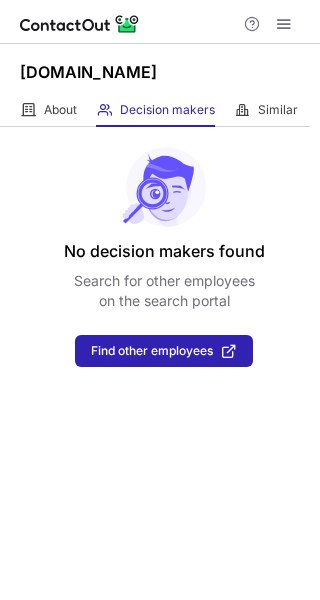 click on "Neikotools.com" at bounding box center [88, 72] 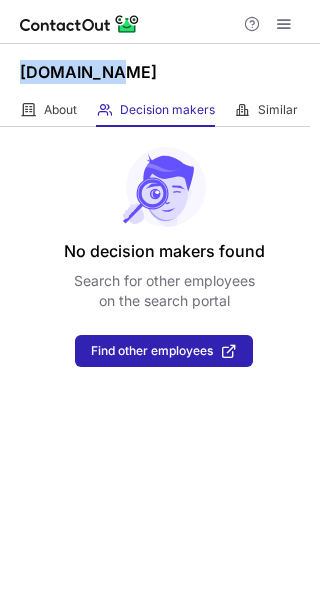 click on "Neikotools.com" at bounding box center [88, 72] 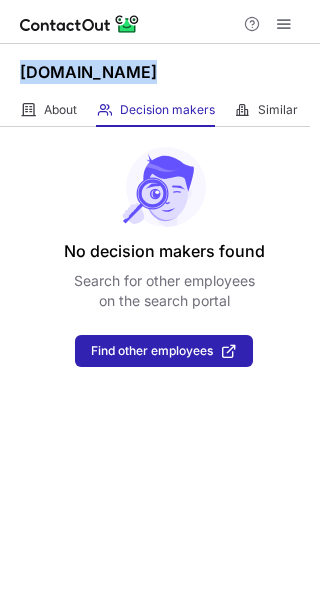 click on "Neikotools.com" at bounding box center [88, 72] 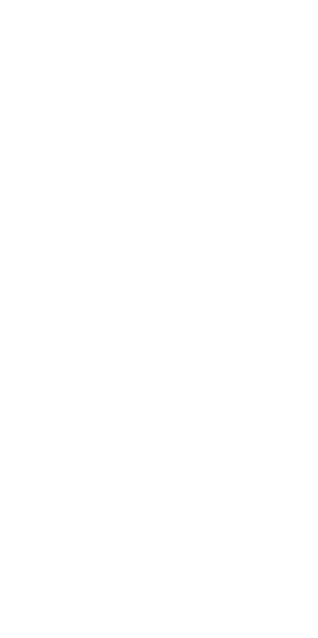 scroll, scrollTop: 0, scrollLeft: 0, axis: both 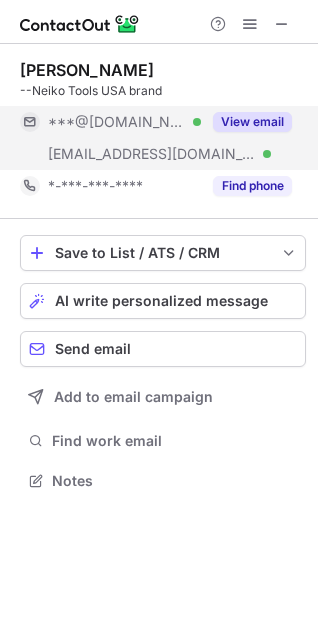 click on "View email" at bounding box center [252, 122] 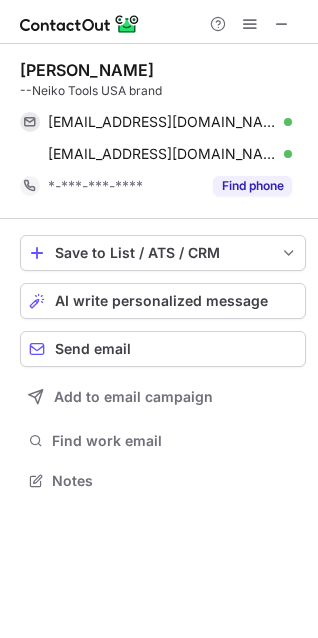 click on "Bob Shuai" at bounding box center (87, 70) 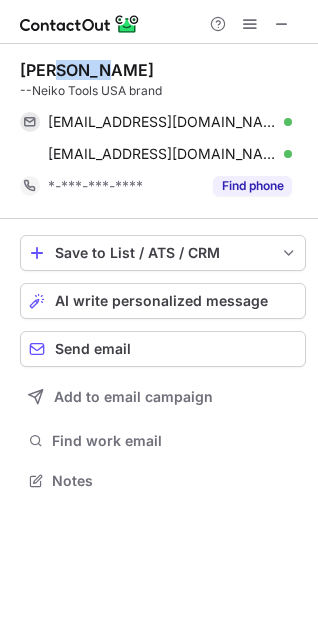 click on "Bob Shuai" at bounding box center [87, 70] 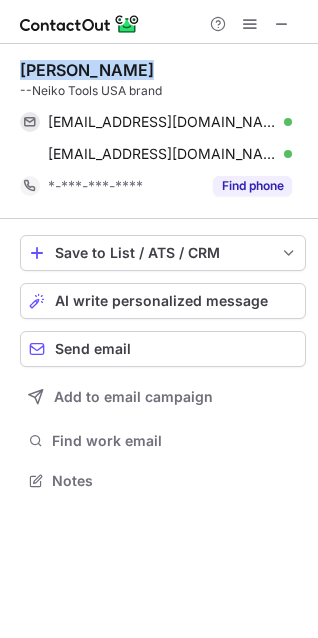 click on "Bob Shuai" at bounding box center (87, 70) 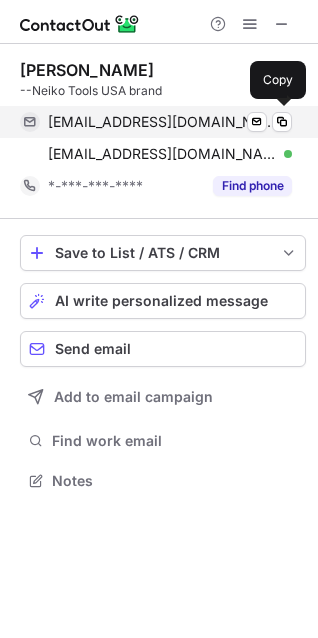 click on "bobshuai@hotmail.com" at bounding box center (162, 122) 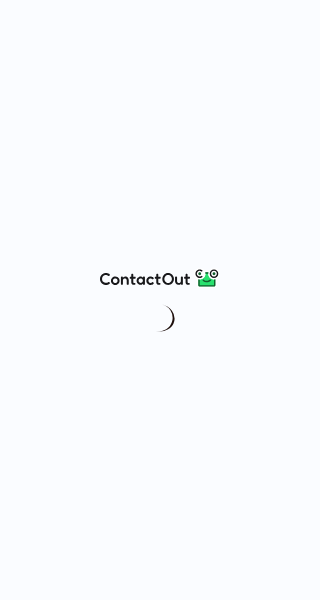 scroll, scrollTop: 0, scrollLeft: 0, axis: both 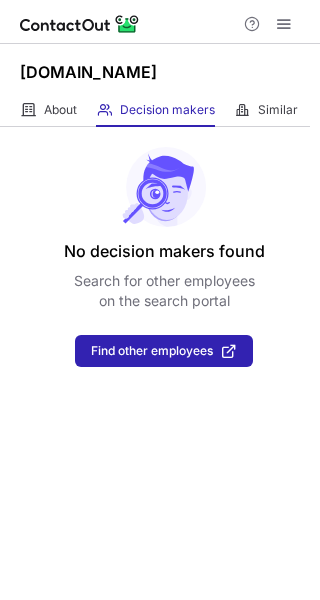 click on "Kyleahealth.com" at bounding box center (160, 69) 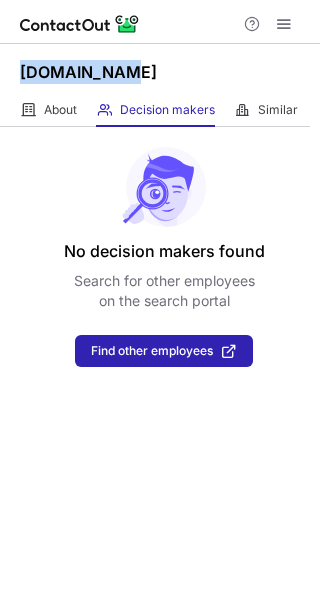 click on "Kyleahealth.com" at bounding box center [160, 69] 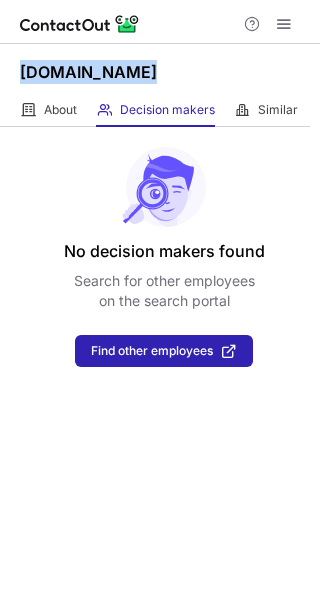 click on "Kyleahealth.com" at bounding box center (160, 69) 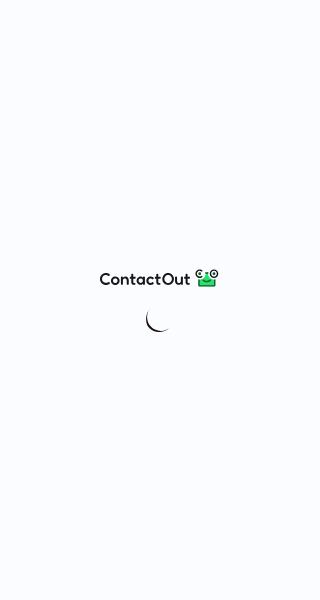 scroll, scrollTop: 0, scrollLeft: 0, axis: both 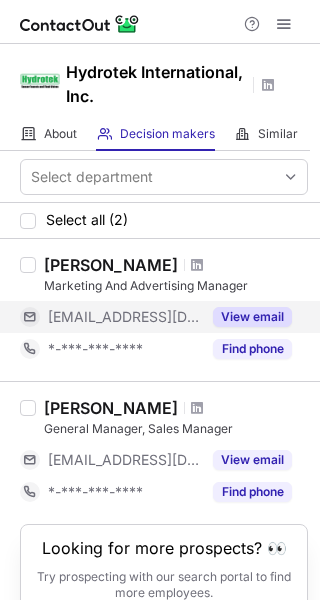 click on "View email" at bounding box center (252, 317) 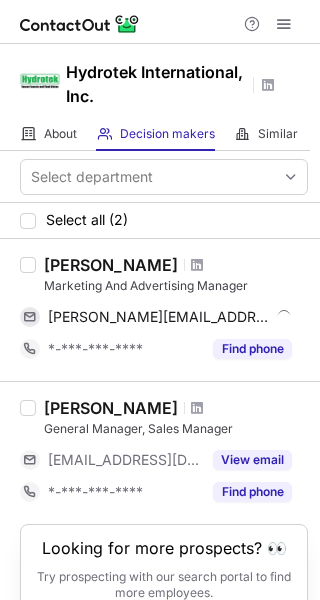 click on "Marketing And Advertising Manager" at bounding box center [176, 286] 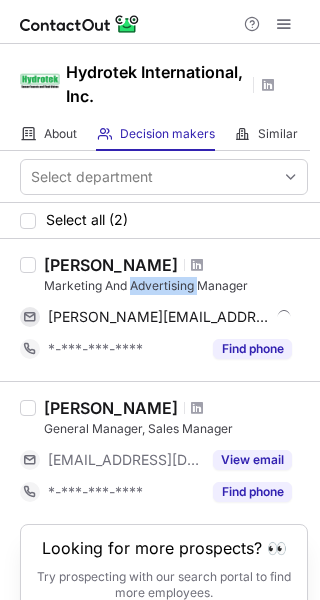 click on "Marketing And Advertising Manager" at bounding box center [176, 286] 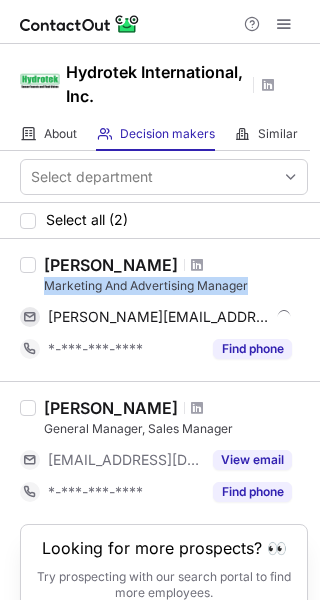 click on "Marketing And Advertising Manager" at bounding box center [176, 286] 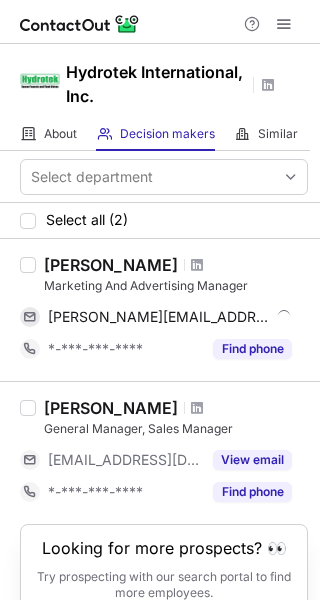 click on "[PERSON_NAME]" at bounding box center [111, 265] 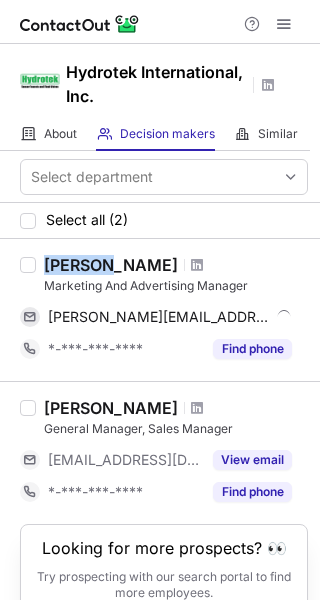 click on "[PERSON_NAME]" at bounding box center (111, 265) 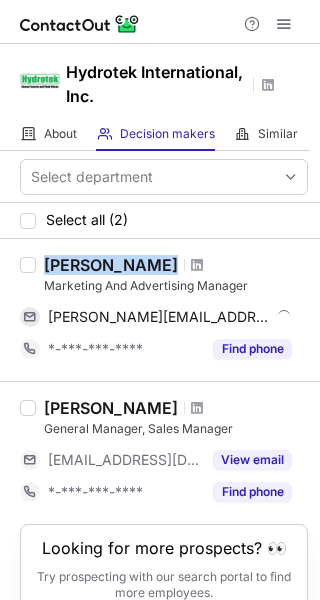 click on "[PERSON_NAME]" at bounding box center [111, 265] 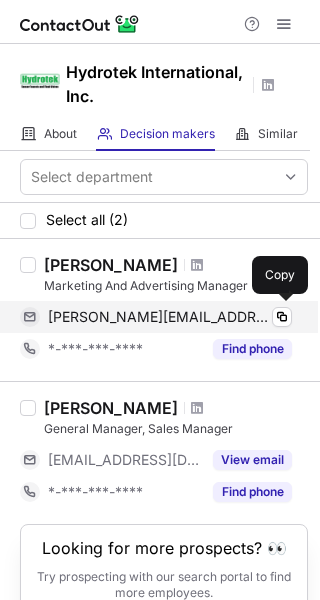 click on "[PERSON_NAME][EMAIL_ADDRESS][DOMAIN_NAME]" at bounding box center [159, 317] 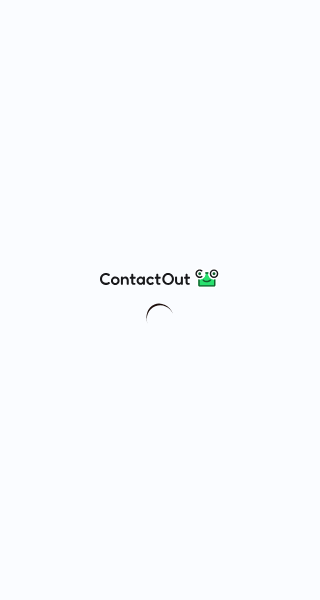 scroll, scrollTop: 0, scrollLeft: 0, axis: both 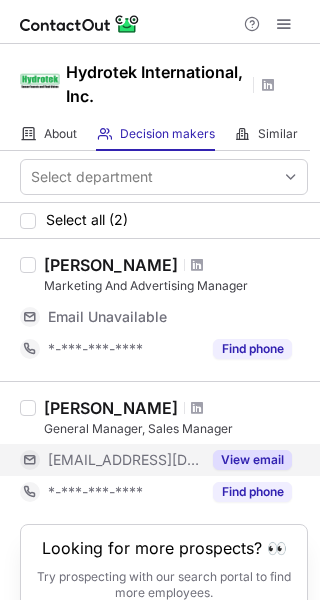 click on "View email" at bounding box center [252, 460] 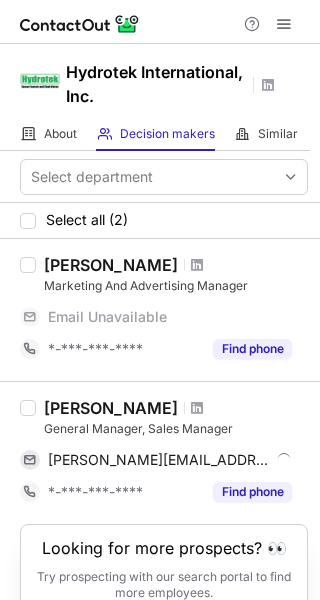 click on "General Manager, Sales Manager" at bounding box center [176, 429] 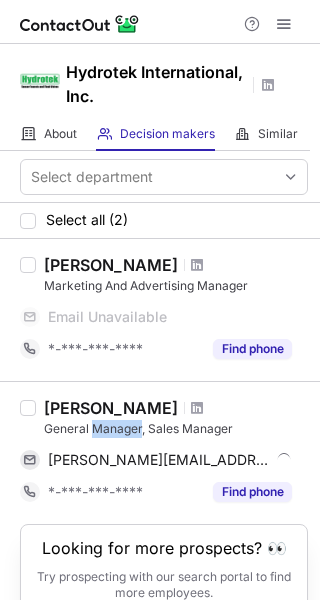 click on "General Manager, Sales Manager" at bounding box center [176, 429] 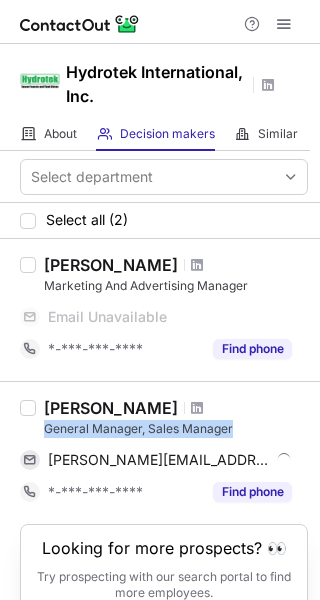 click on "General Manager, Sales Manager" at bounding box center [176, 429] 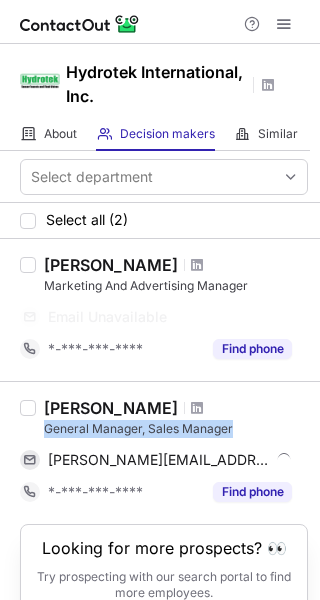 copy on "General Manager, Sales Manager" 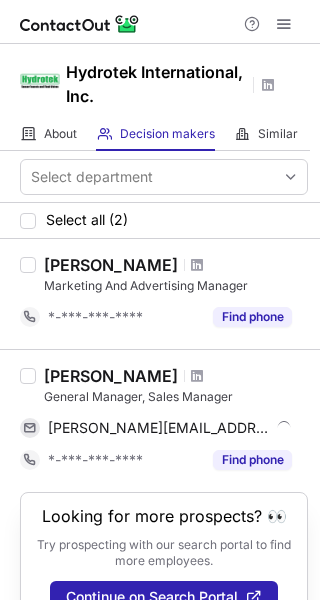 click on "[PERSON_NAME]" at bounding box center (111, 376) 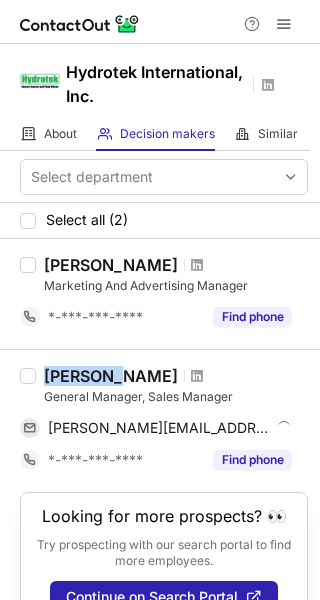click on "[PERSON_NAME]" at bounding box center [111, 376] 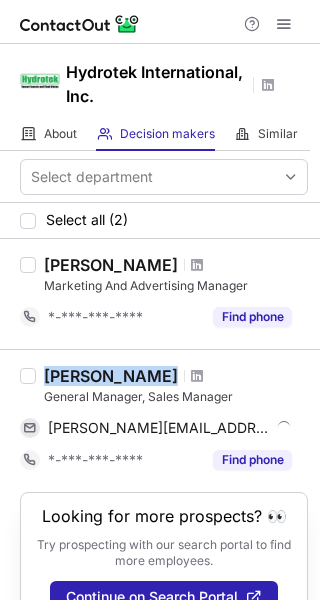 click on "[PERSON_NAME]" at bounding box center (111, 376) 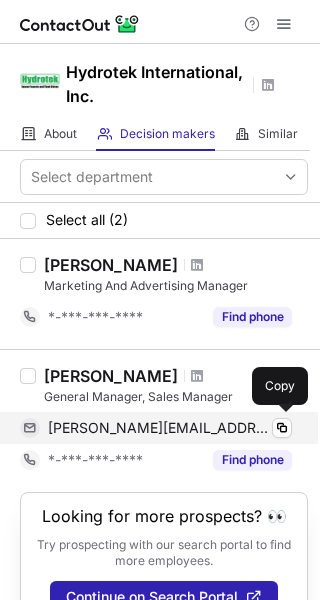 click on "michael@hydrotekintl.com" at bounding box center [159, 428] 